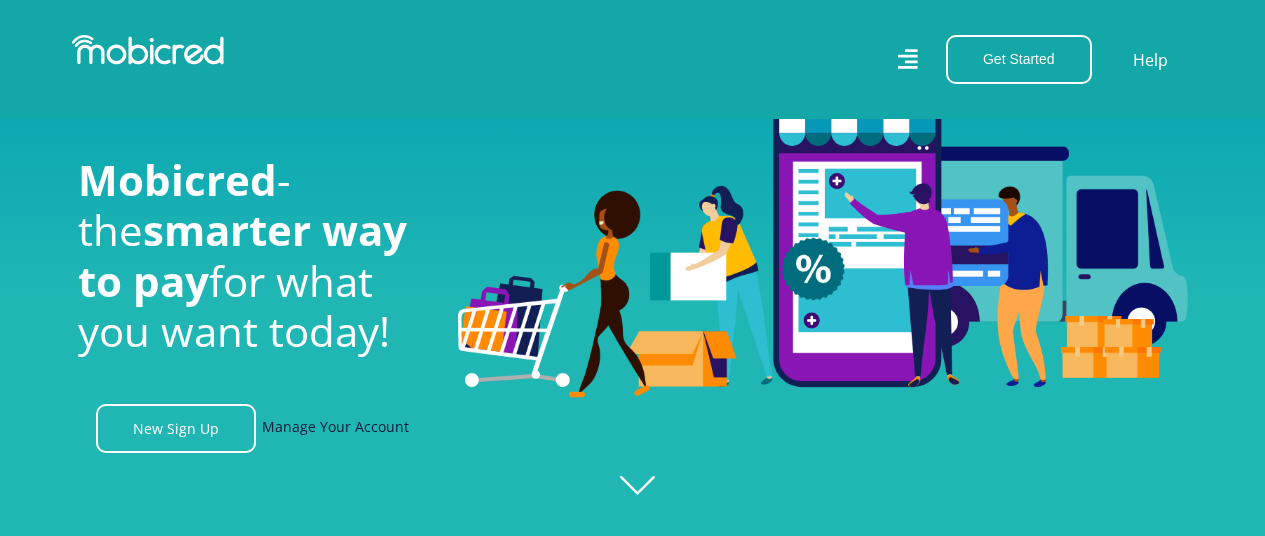 scroll, scrollTop: 200, scrollLeft: 0, axis: vertical 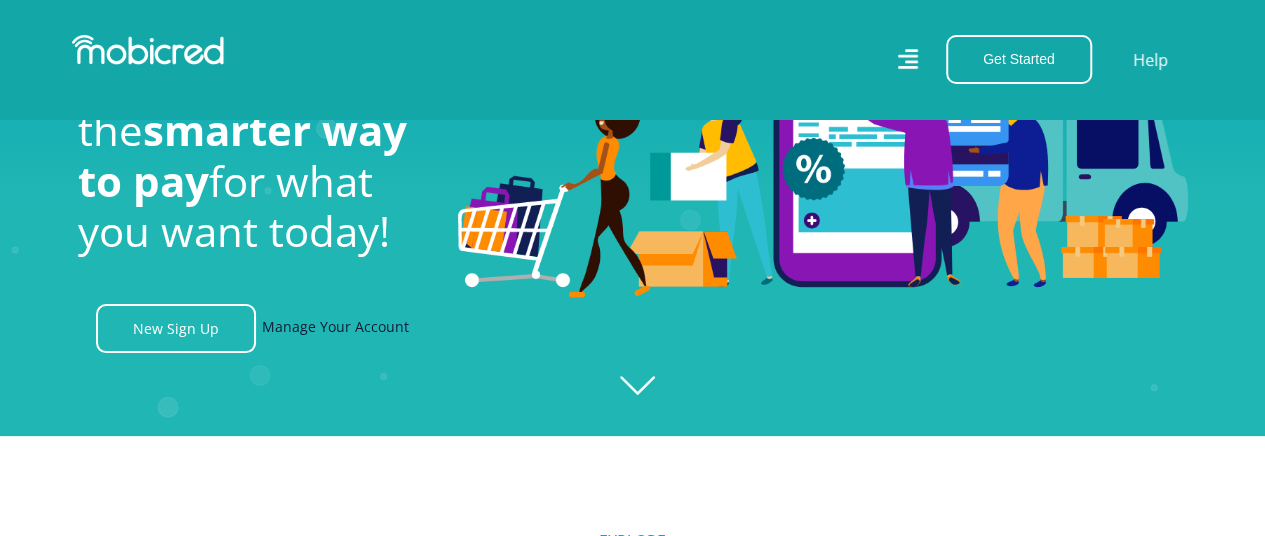 click on "Manage Your Account" at bounding box center (335, 328) 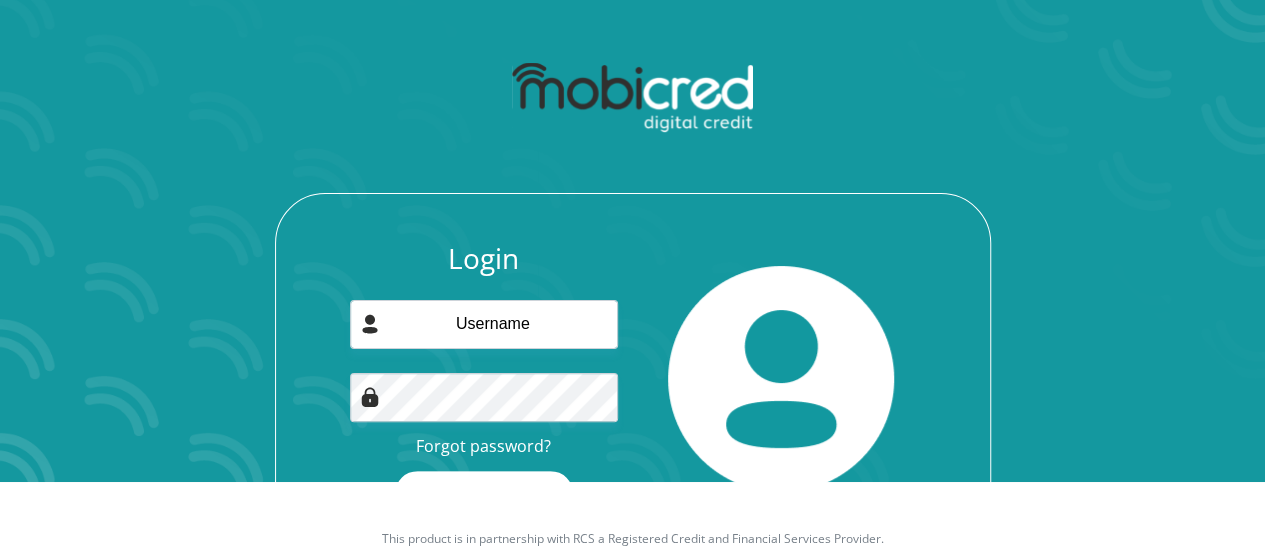 scroll, scrollTop: 100, scrollLeft: 0, axis: vertical 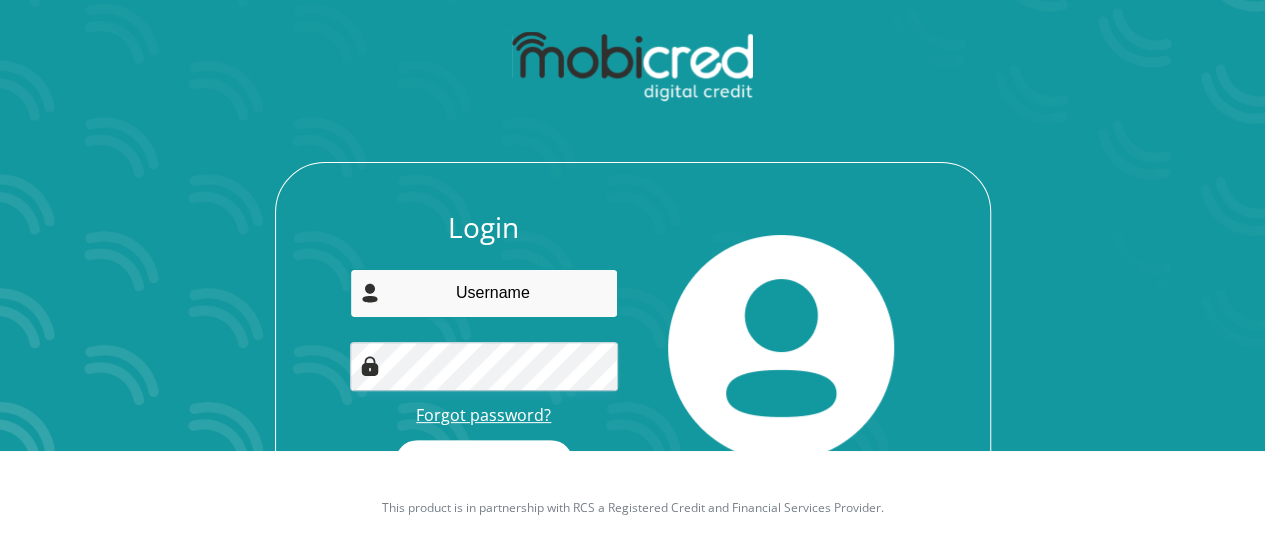 type on "[EMAIL]" 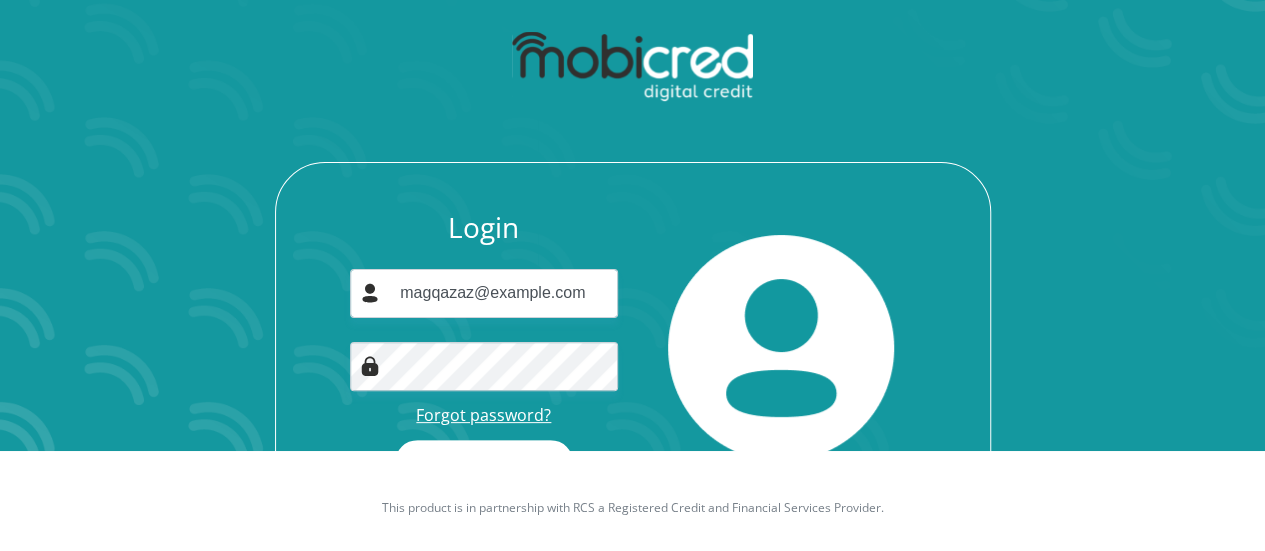 click on "Forgot password?" at bounding box center (483, 415) 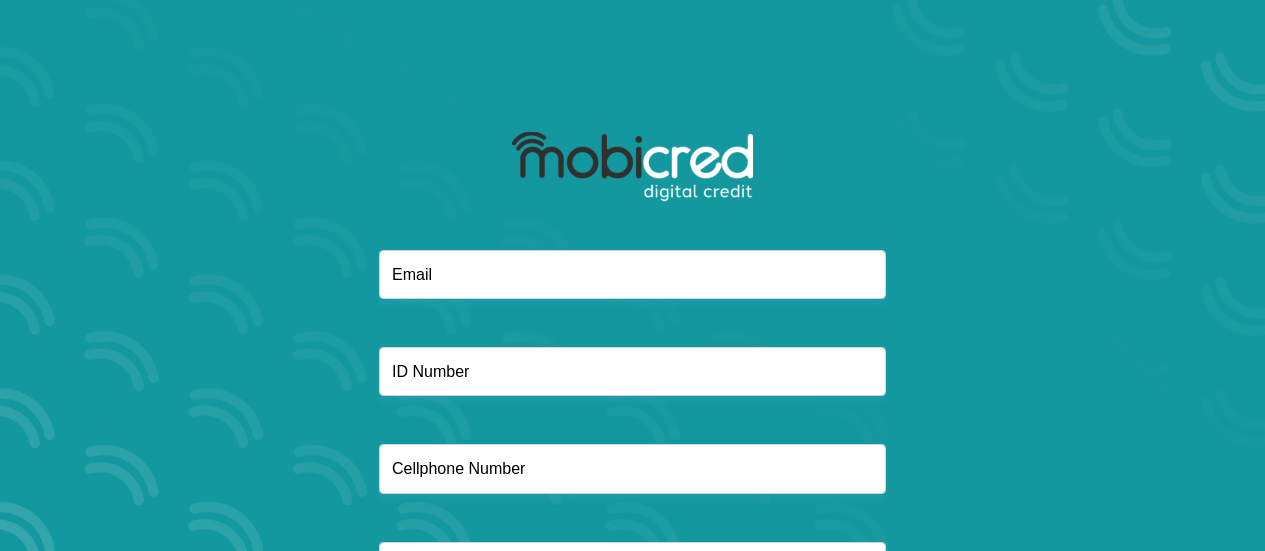scroll, scrollTop: 0, scrollLeft: 0, axis: both 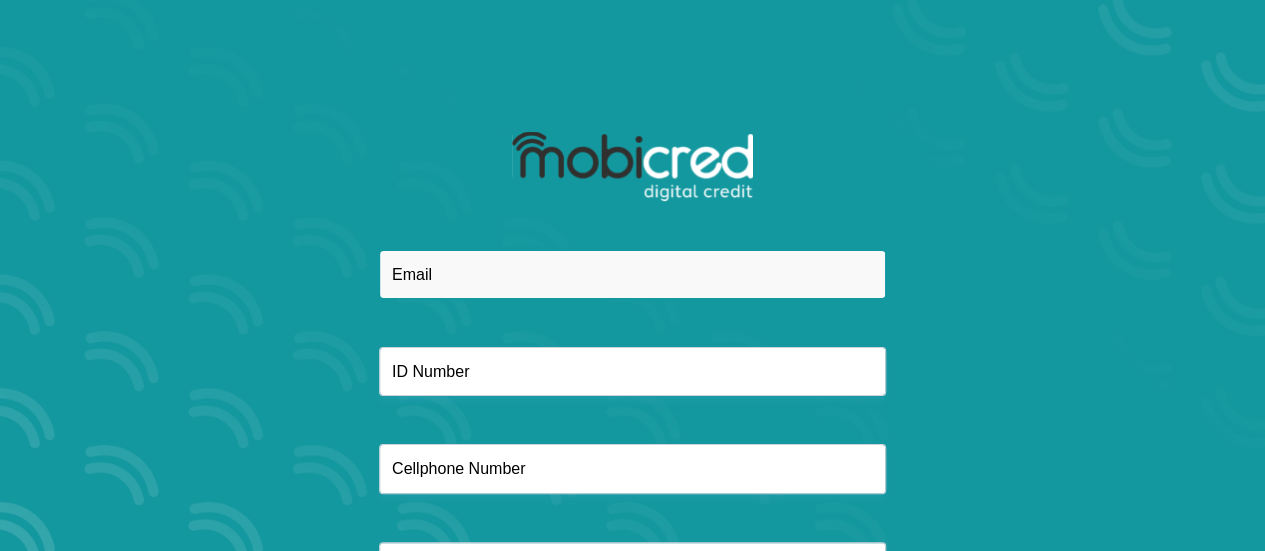 click at bounding box center (632, 274) 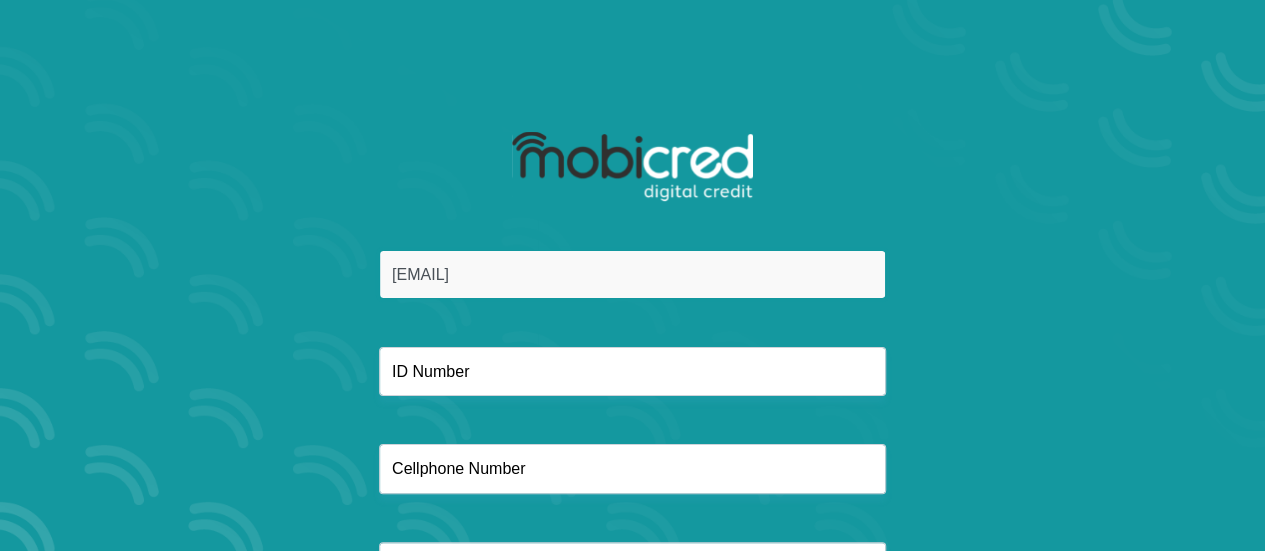 type on "[EMAIL]" 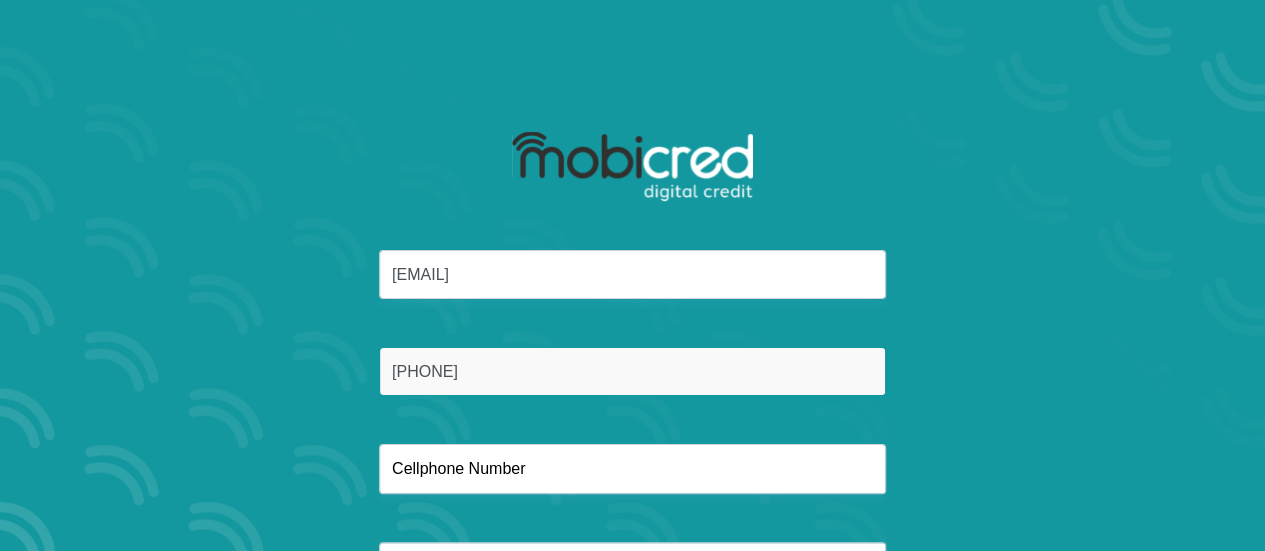 type on "[PHONE]" 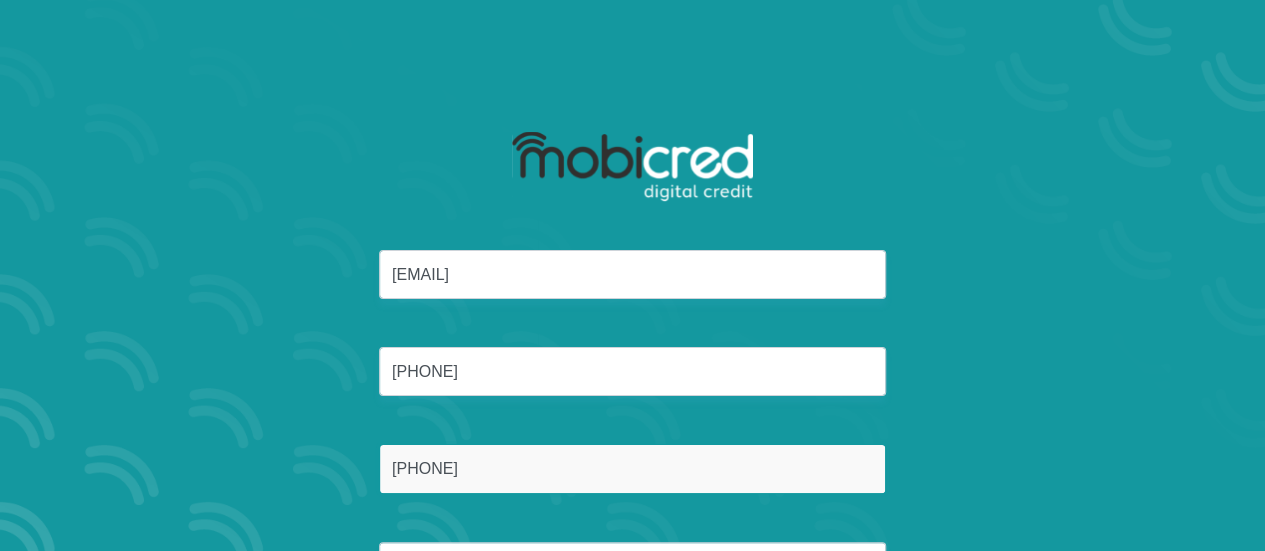 type on "[PHONE]" 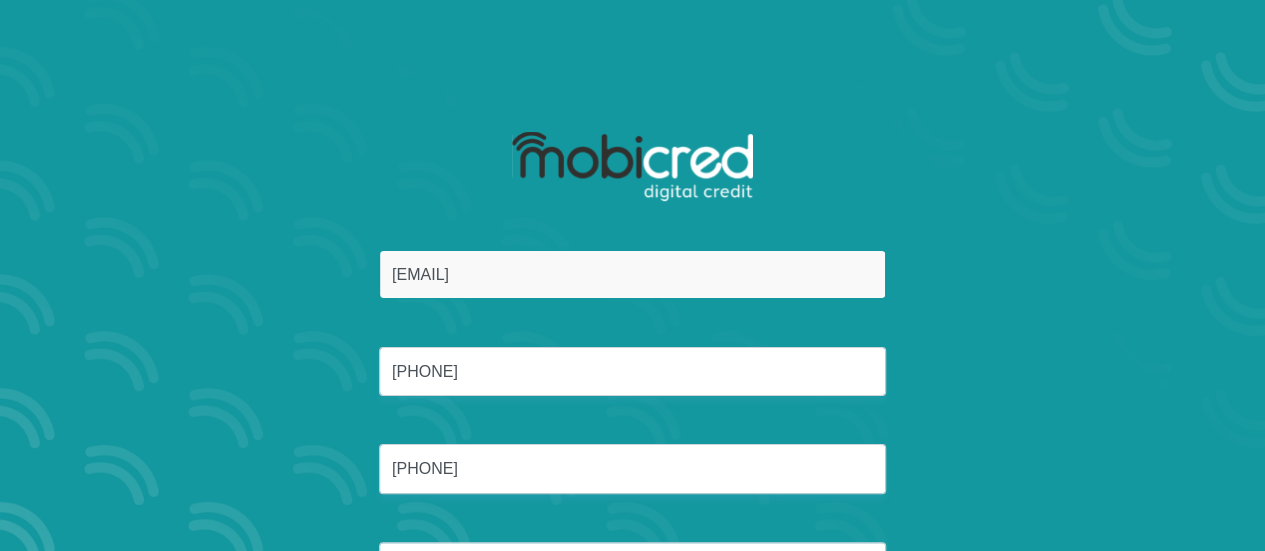 click on "[EMAIL]" at bounding box center (632, 274) 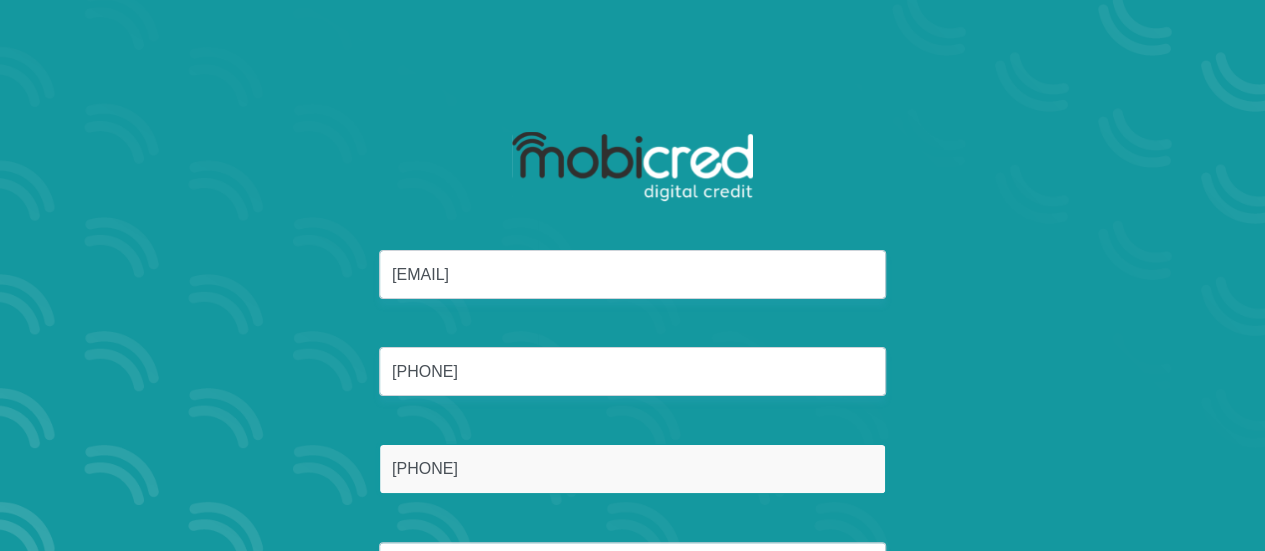 click on "[PHONE]" at bounding box center [632, 468] 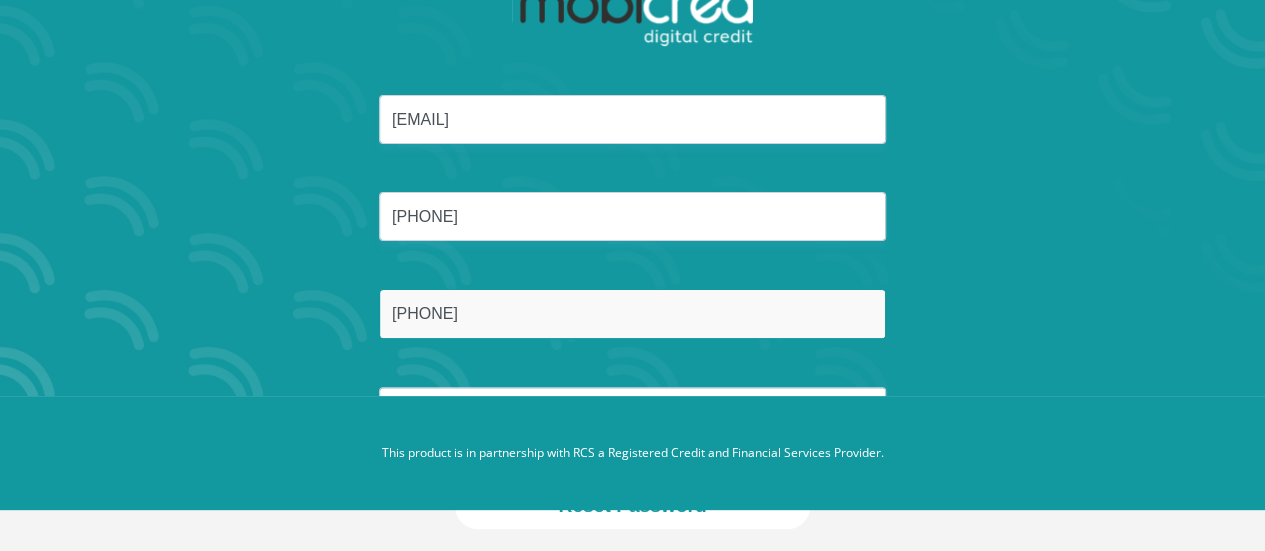 scroll, scrollTop: 179, scrollLeft: 0, axis: vertical 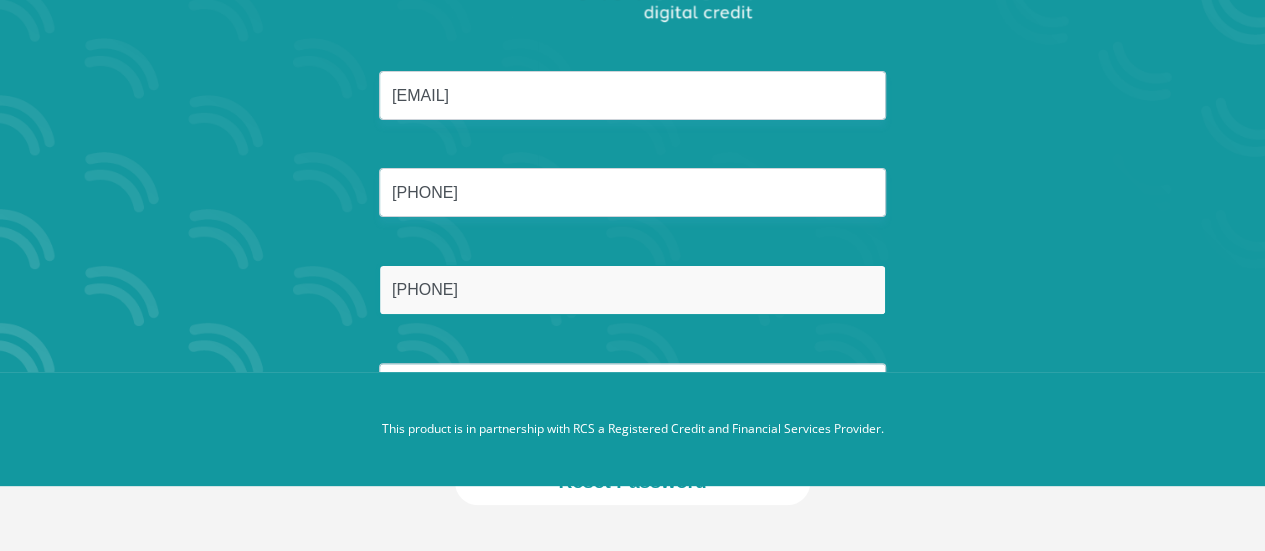 type on "[PHONE]" 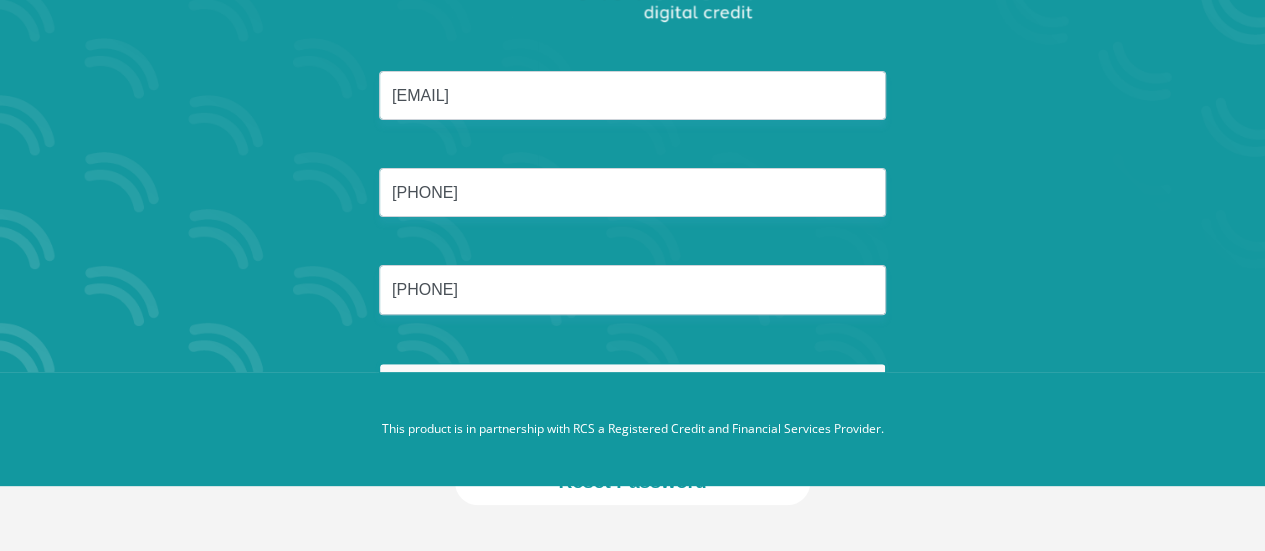 click at bounding box center (632, 387) 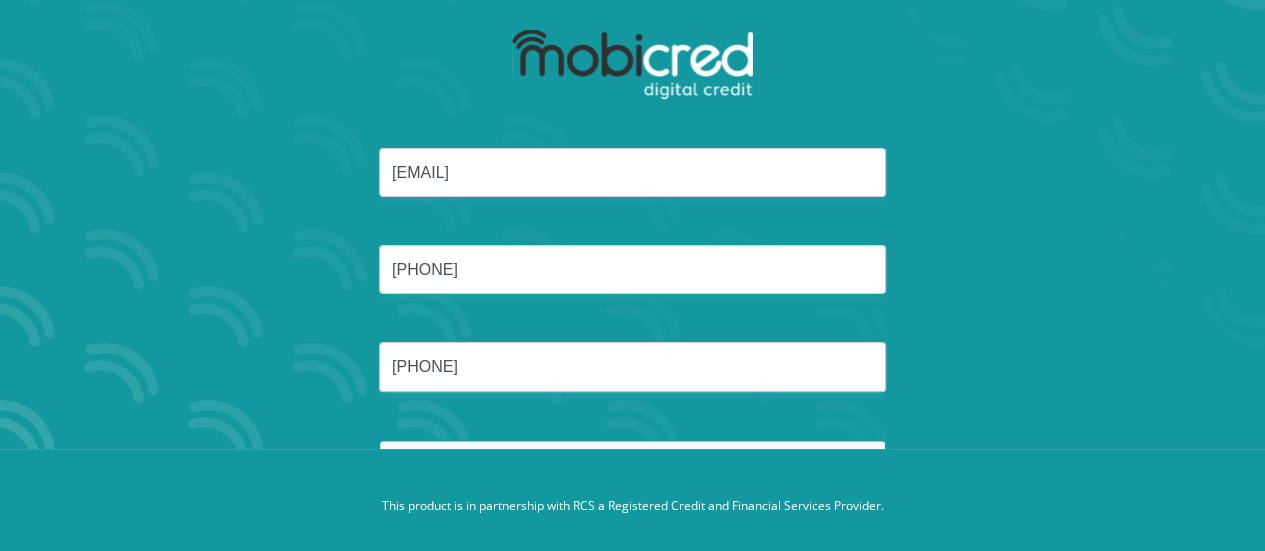 scroll, scrollTop: 179, scrollLeft: 0, axis: vertical 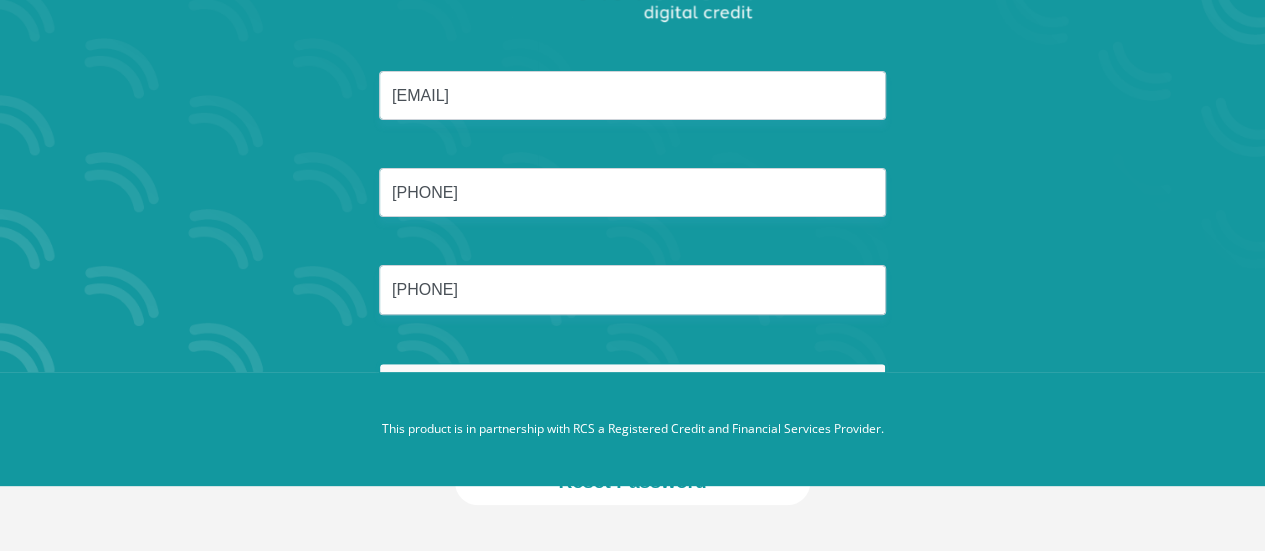click at bounding box center [632, 387] 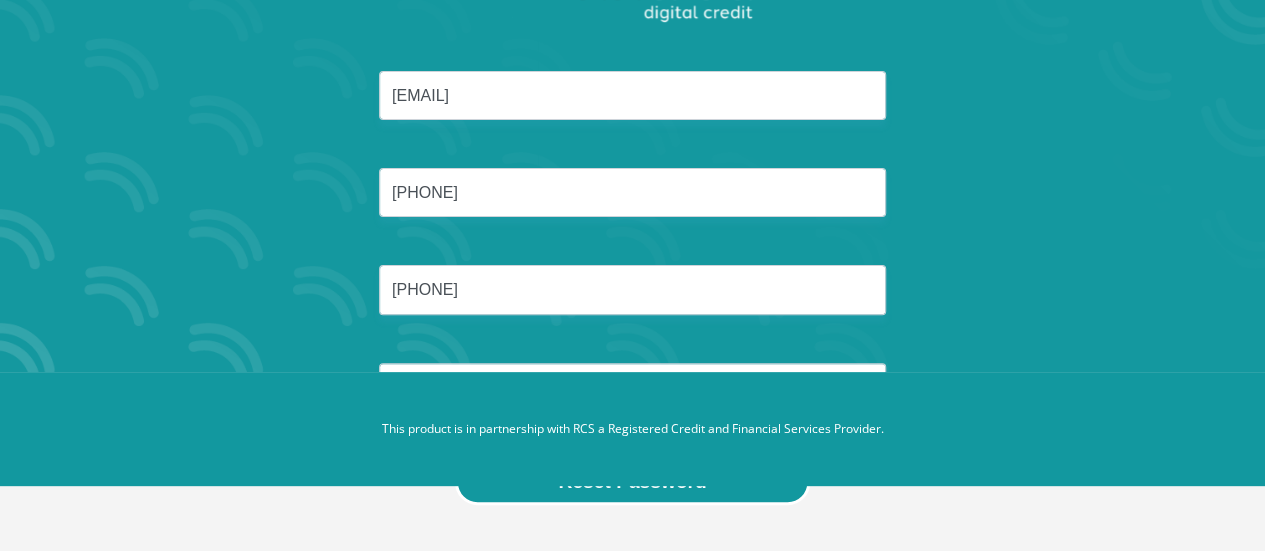 click on "Reset Password" at bounding box center (632, 482) 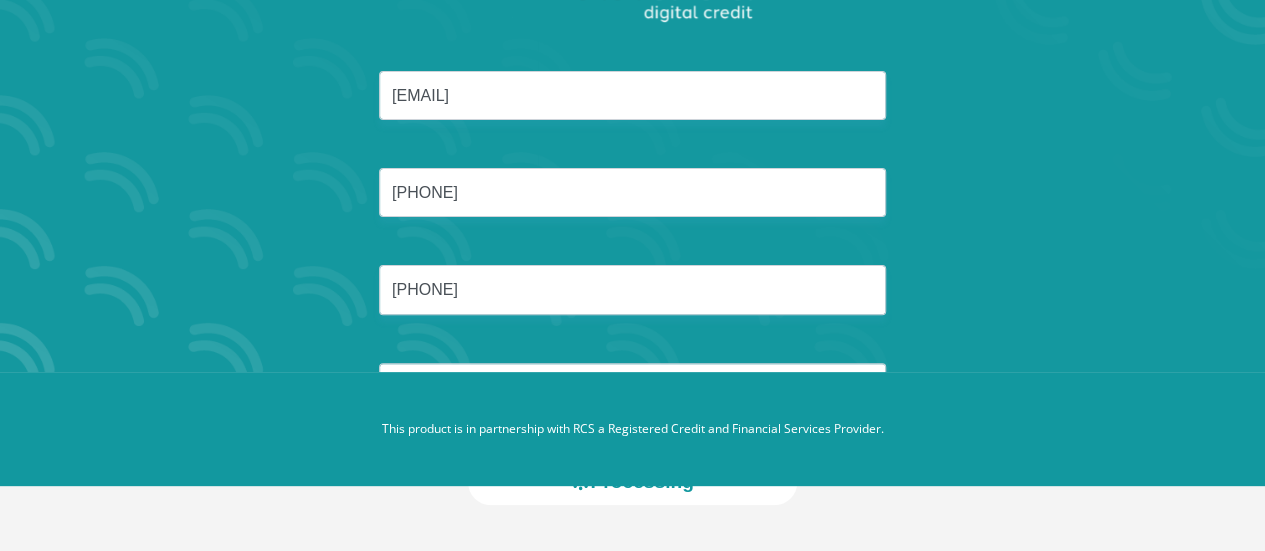 scroll, scrollTop: 0, scrollLeft: 0, axis: both 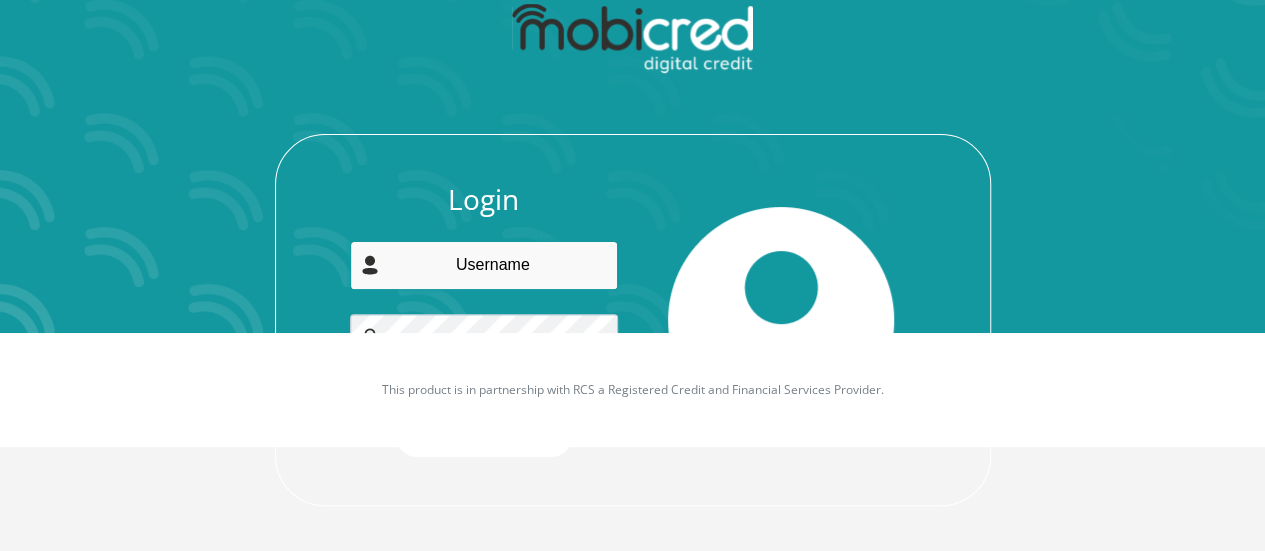 type on "[EMAIL]" 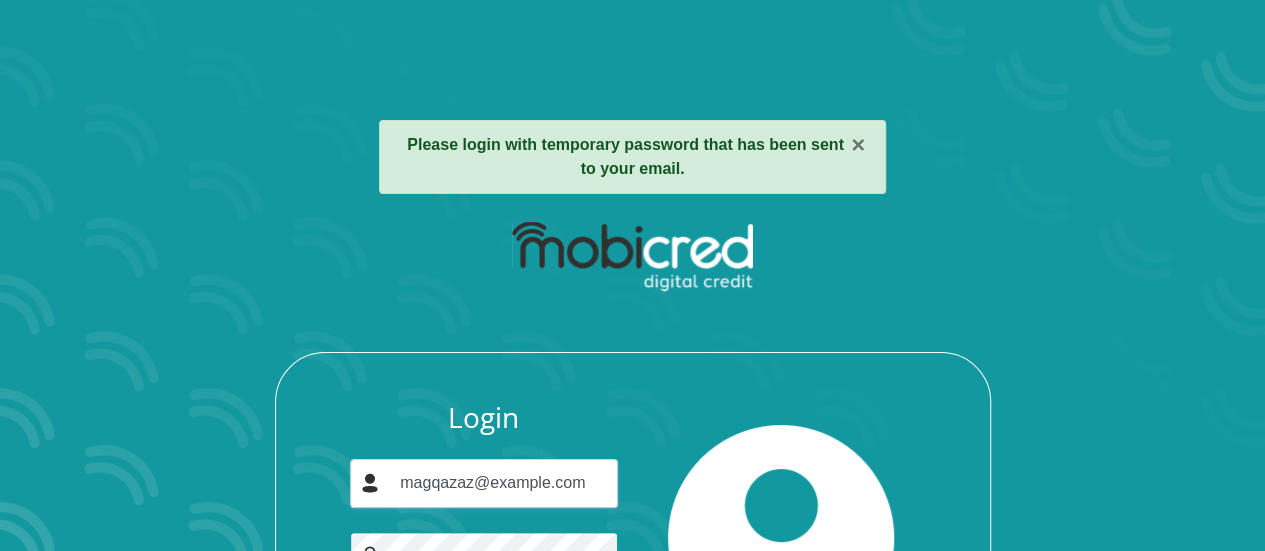 scroll, scrollTop: 218, scrollLeft: 0, axis: vertical 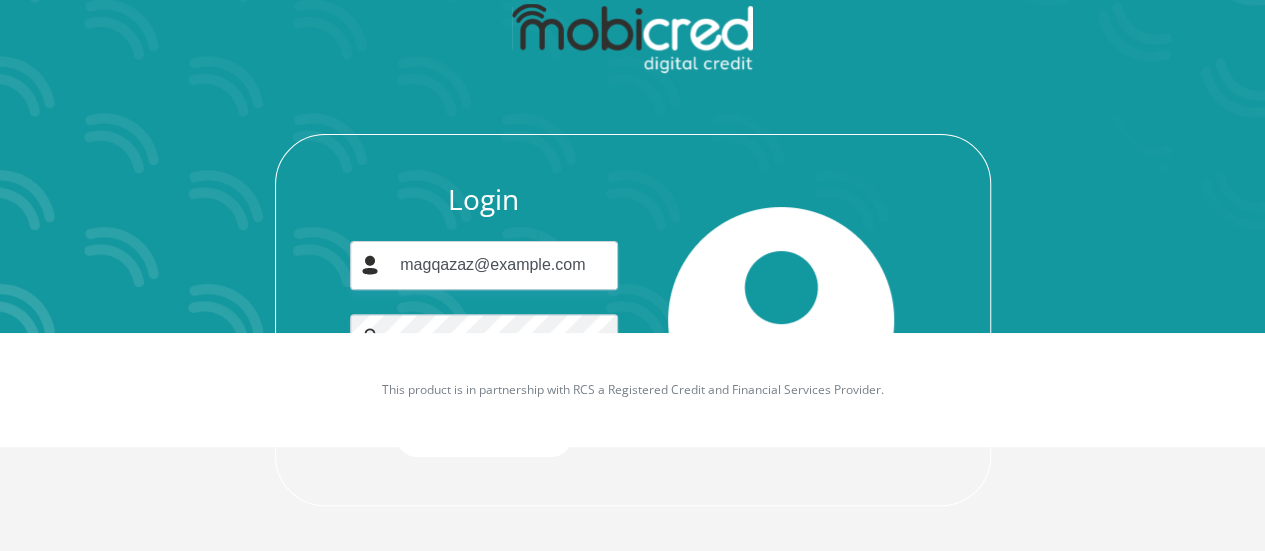 click on "Login
magqazaz@gmail.com
Forgot password?
Login" at bounding box center [633, 249] 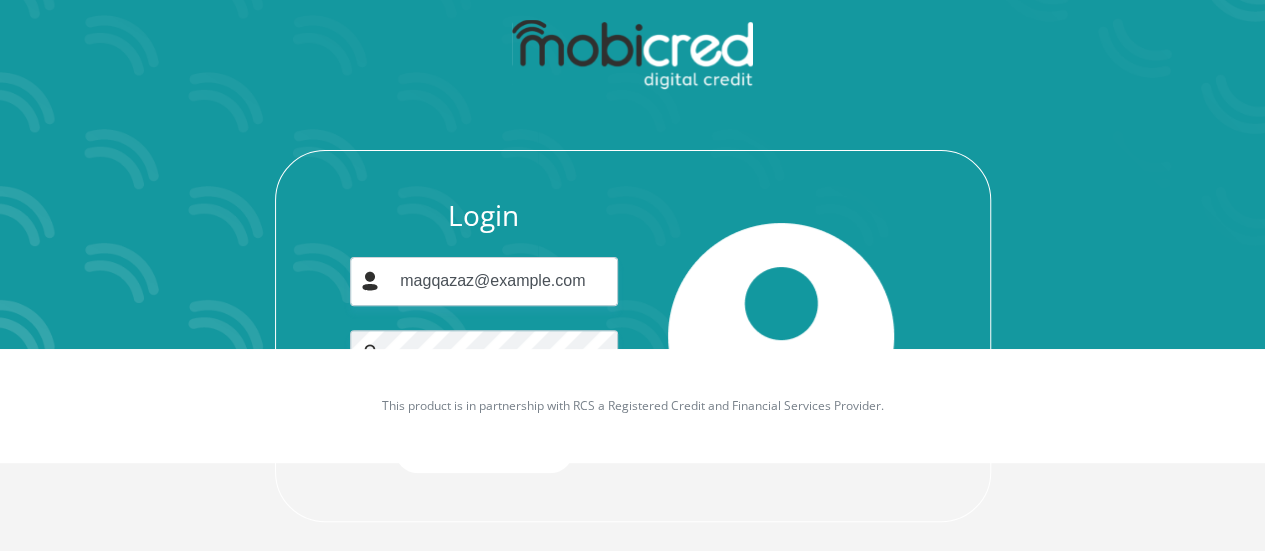 scroll, scrollTop: 0, scrollLeft: 0, axis: both 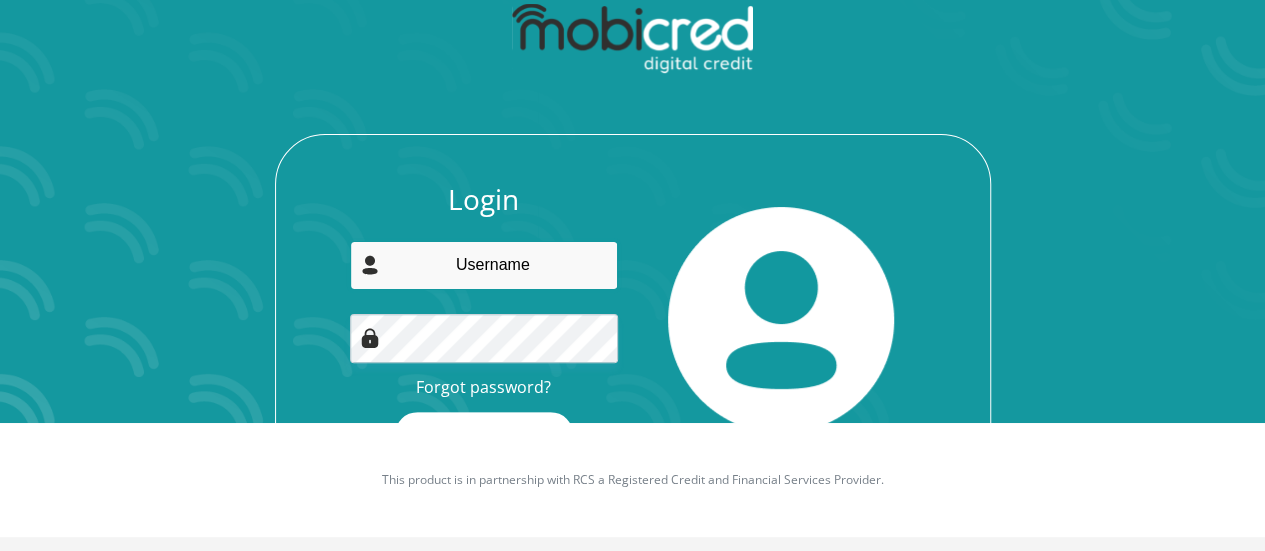 type on "magqazaz@example.com" 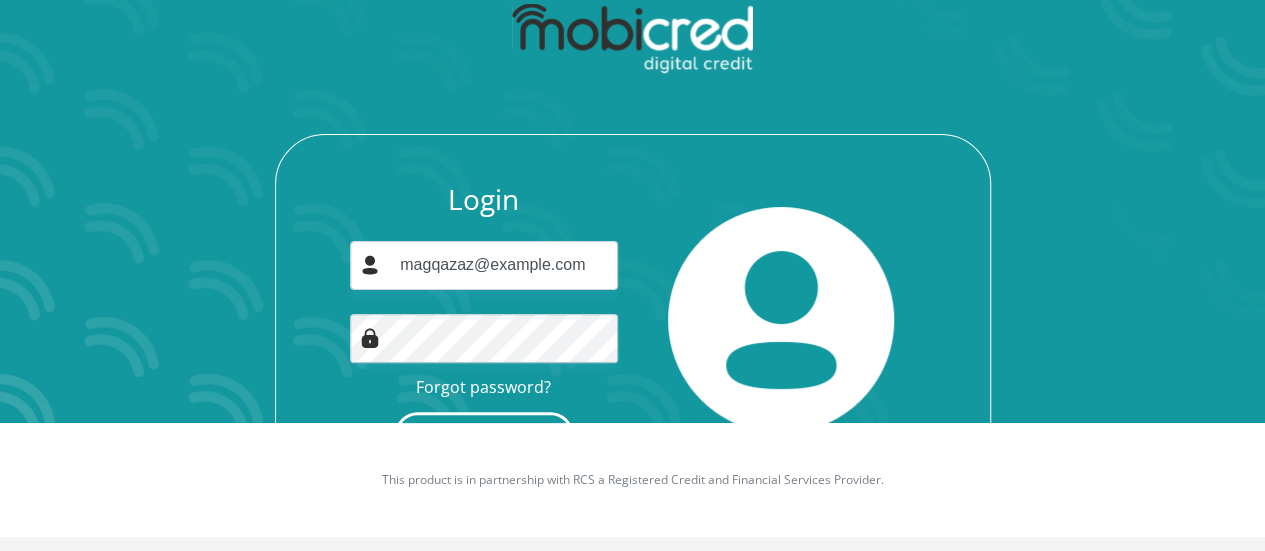 click on "Login" at bounding box center [484, 434] 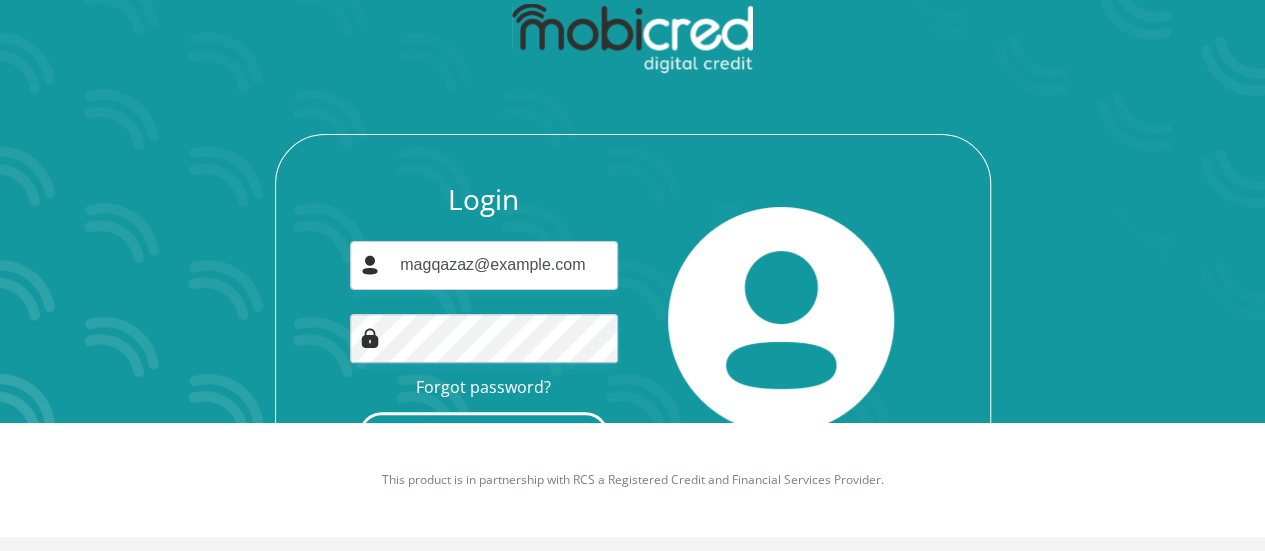 scroll, scrollTop: 0, scrollLeft: 0, axis: both 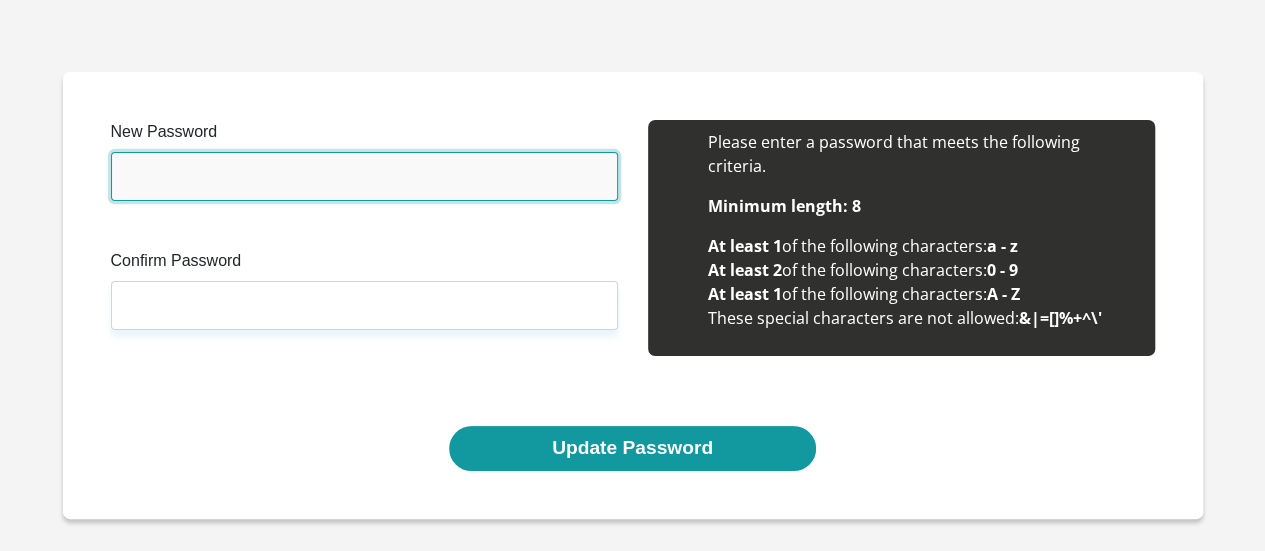 click on "New Password" at bounding box center (364, 176) 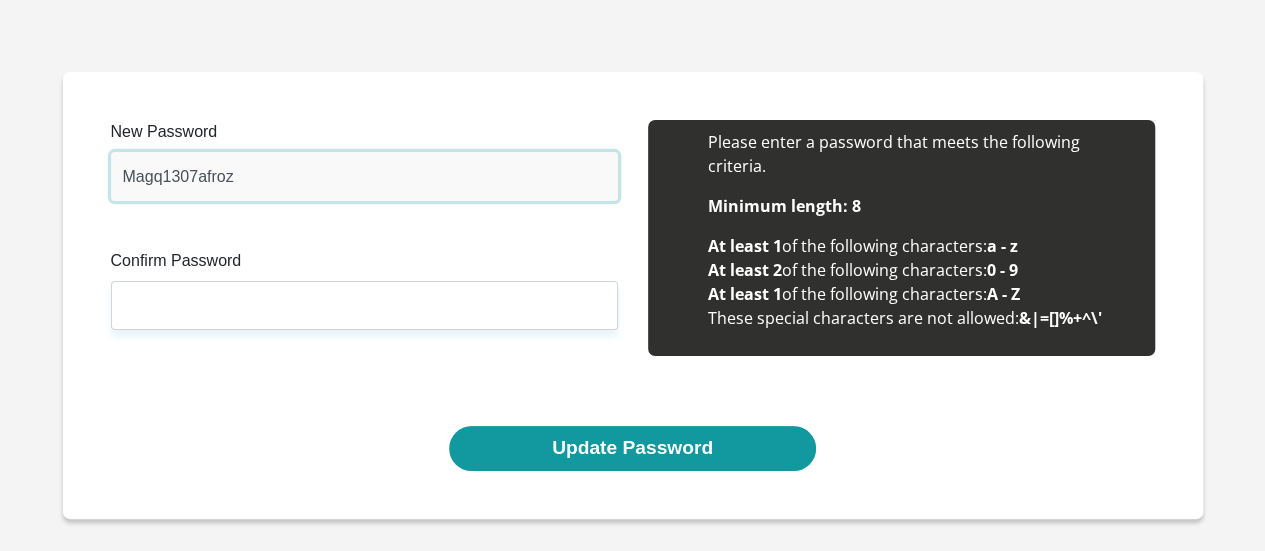type on "Magq1307afroz" 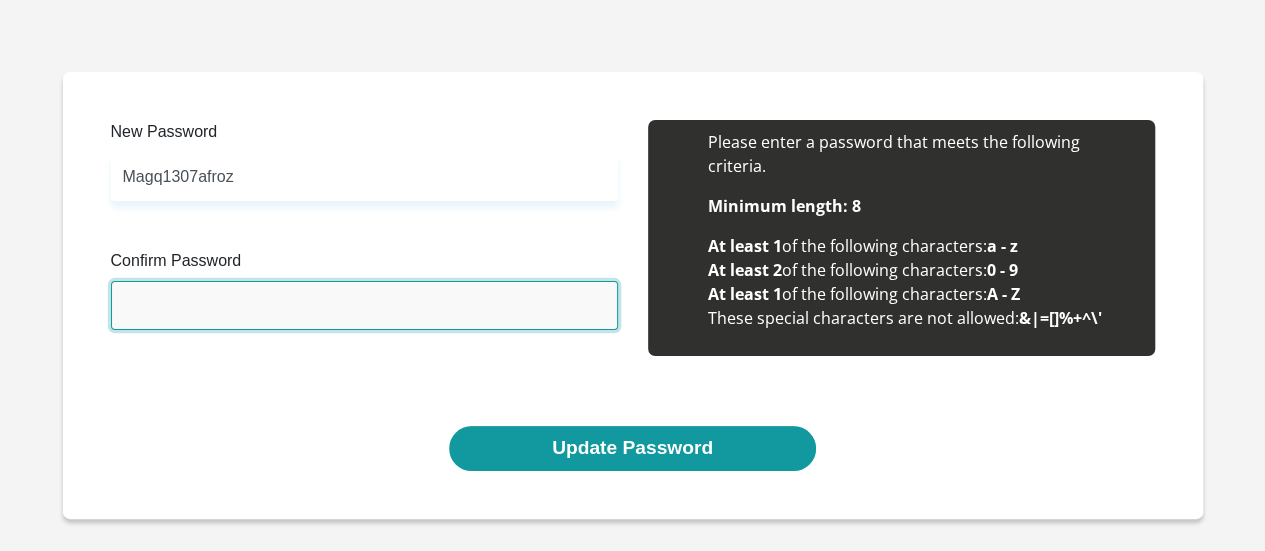 click on "Confirm Password" at bounding box center [364, 305] 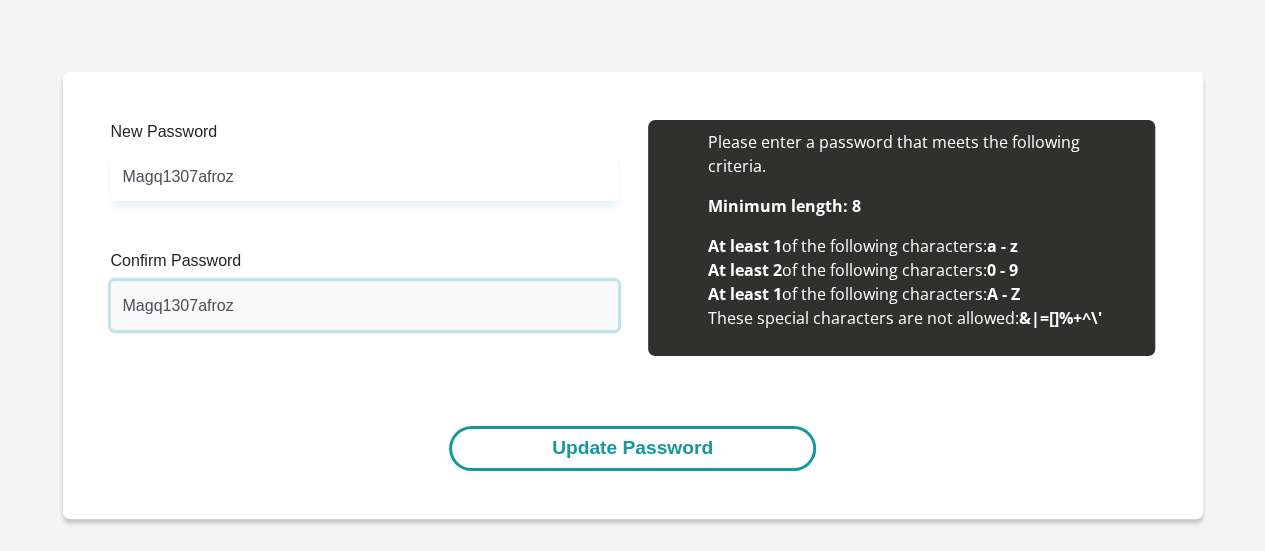type on "Magq1307afroz" 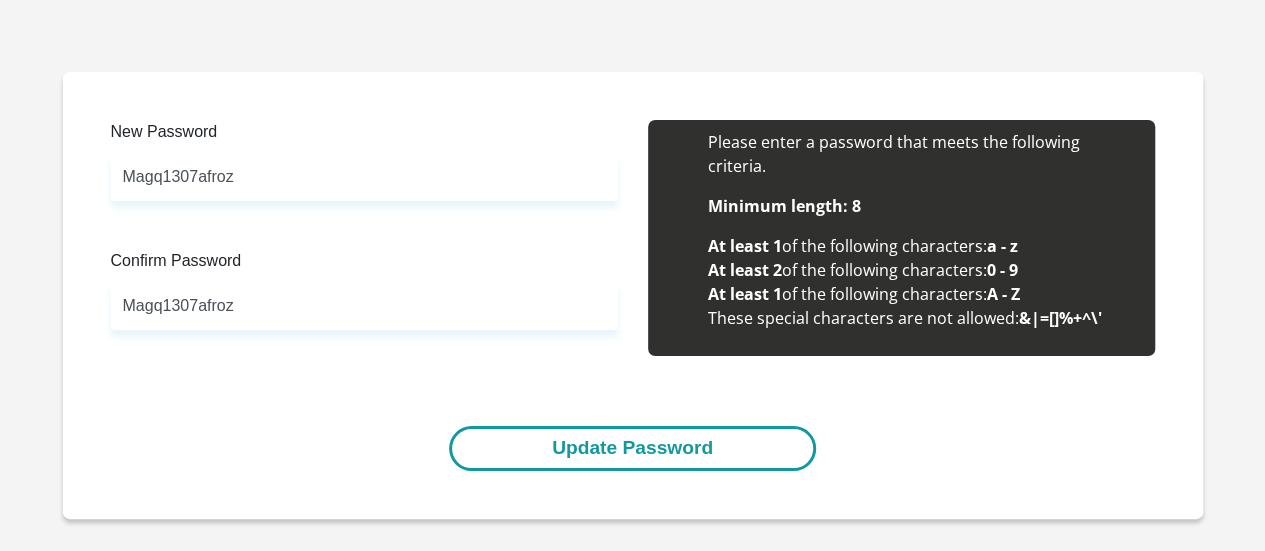 click on "Update Password" at bounding box center (632, 448) 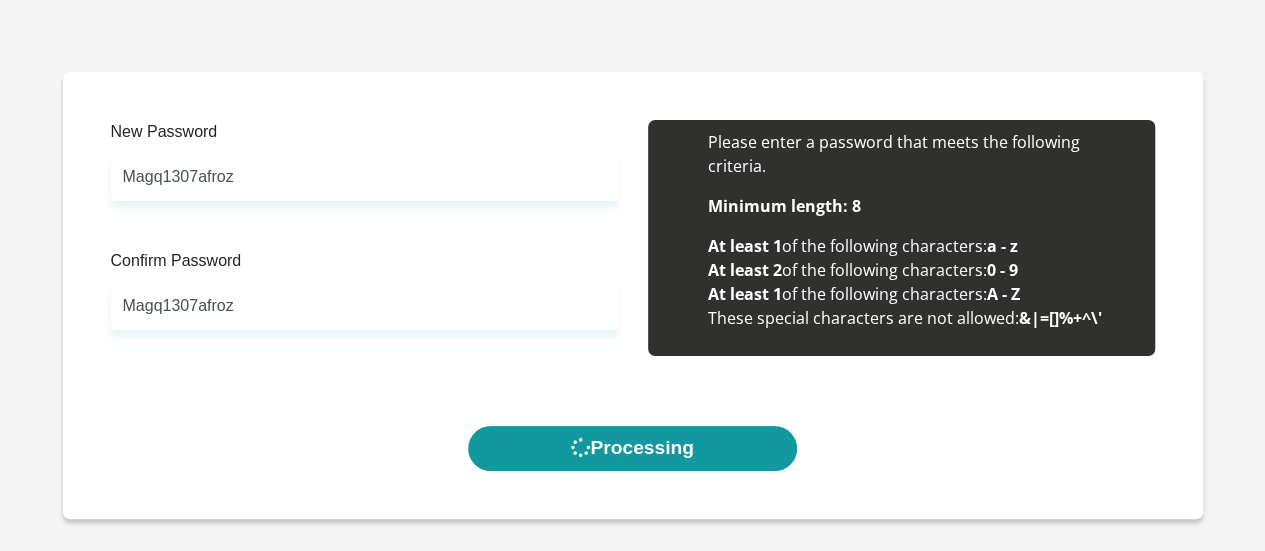 scroll, scrollTop: 0, scrollLeft: 0, axis: both 